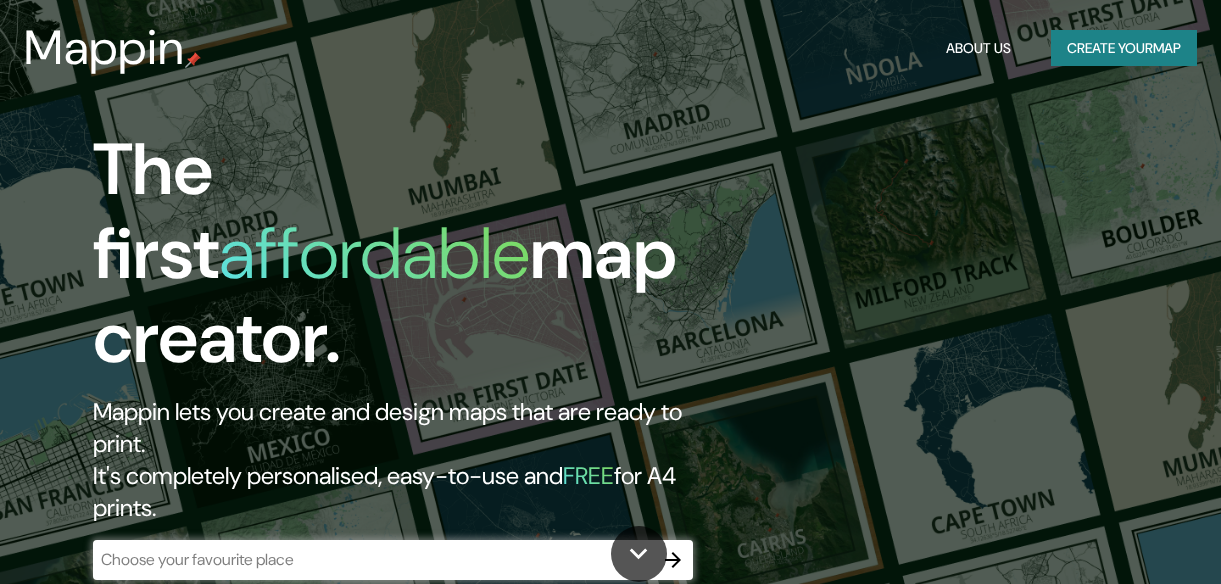 scroll, scrollTop: 0, scrollLeft: 0, axis: both 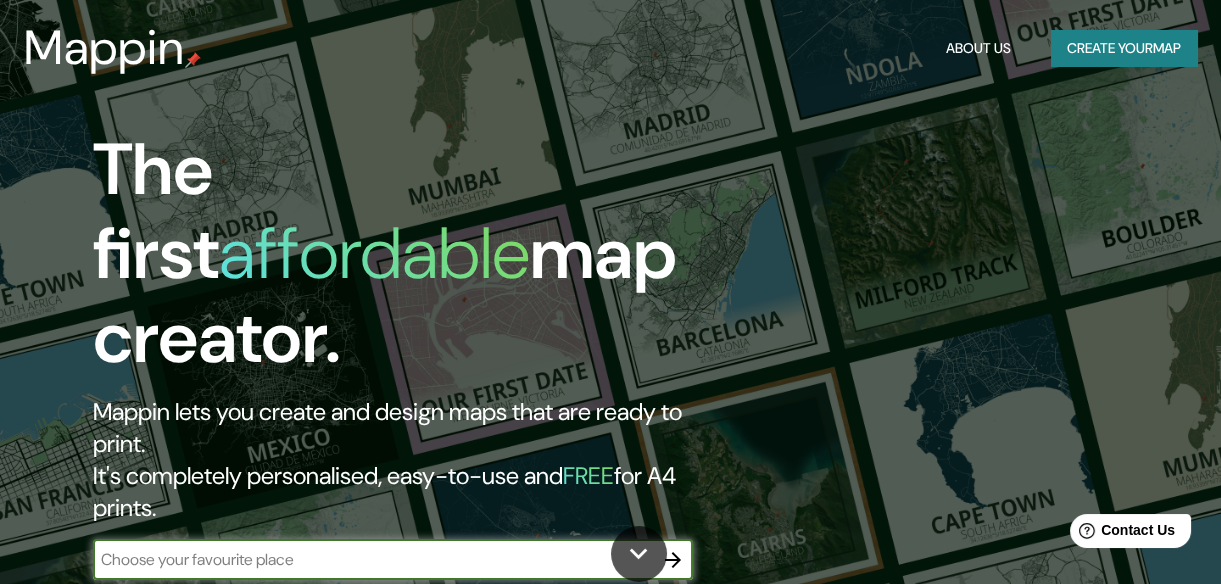 click at bounding box center [373, 559] 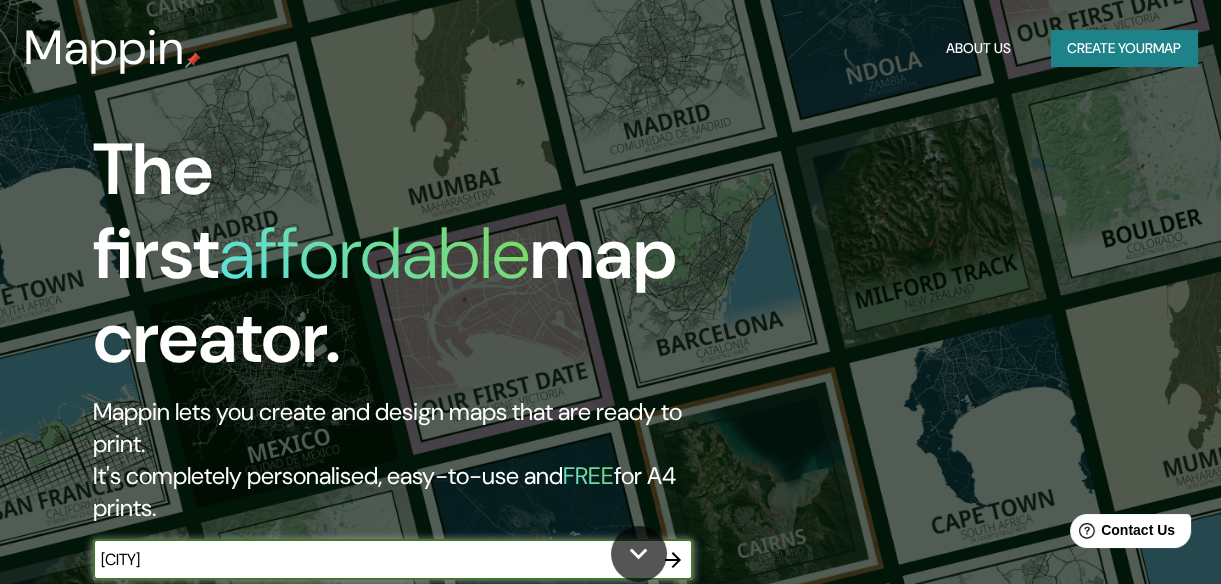 type on "monterrey" 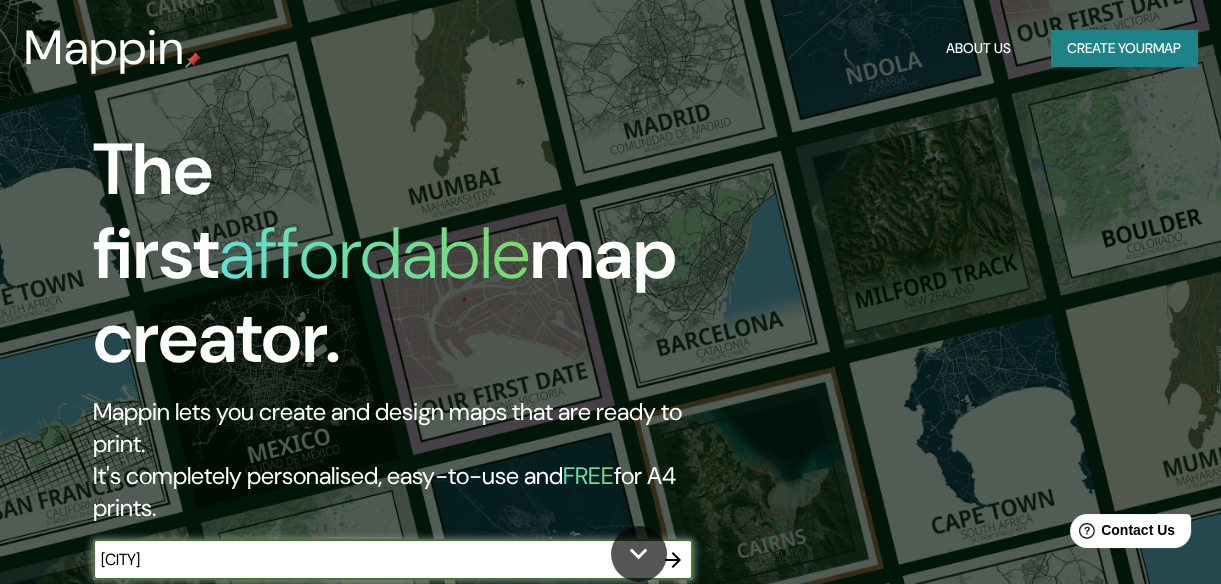 click 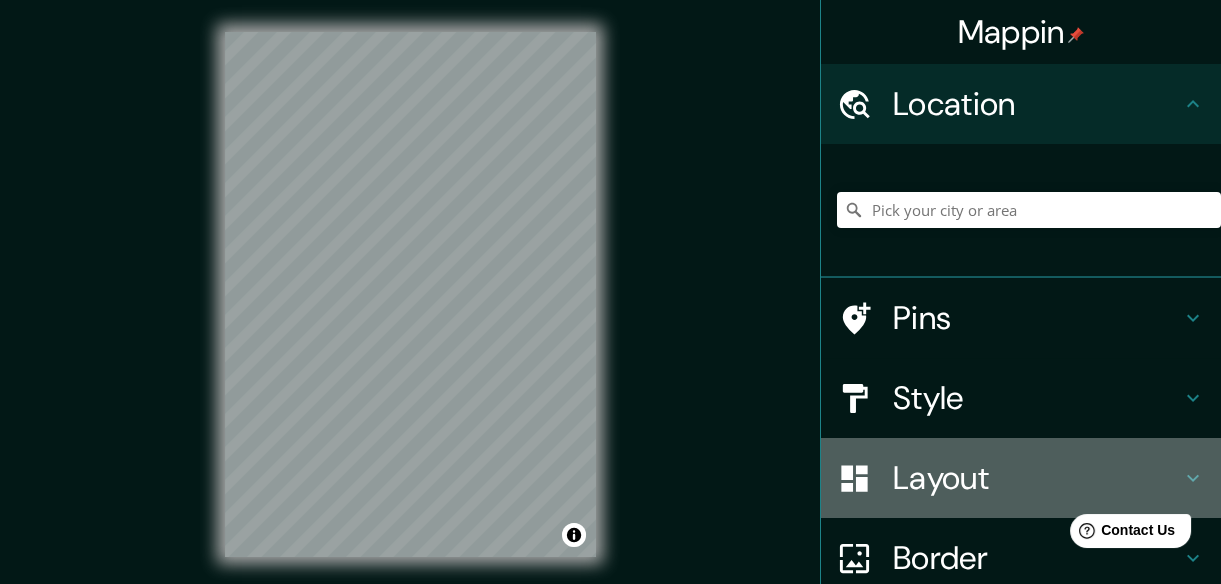 click on "Layout" at bounding box center (1037, 478) 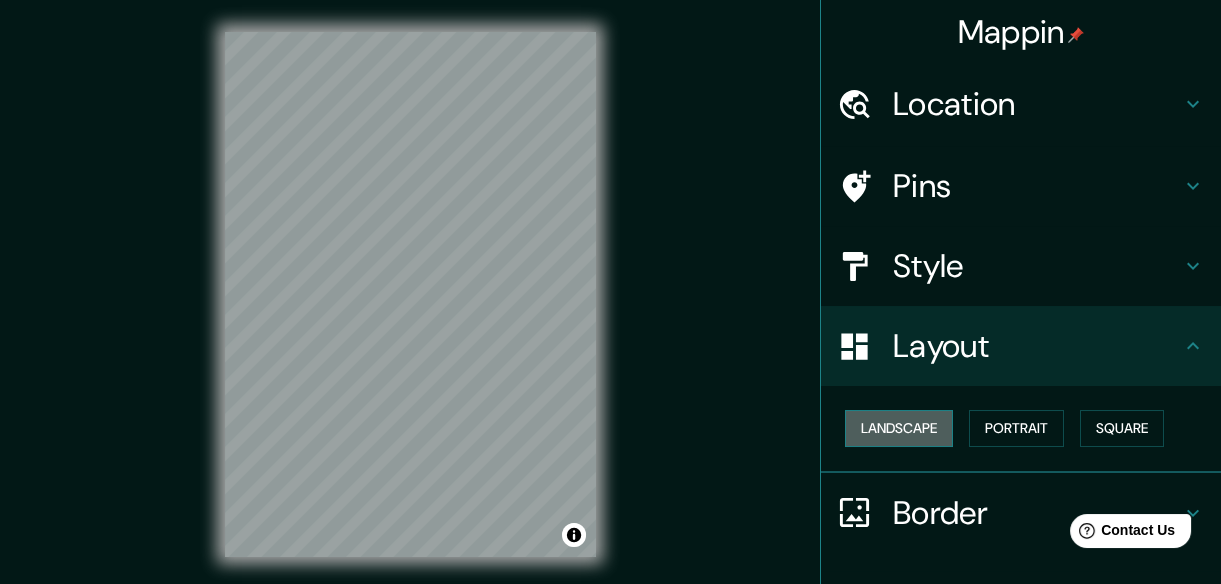 click on "Landscape" at bounding box center (899, 428) 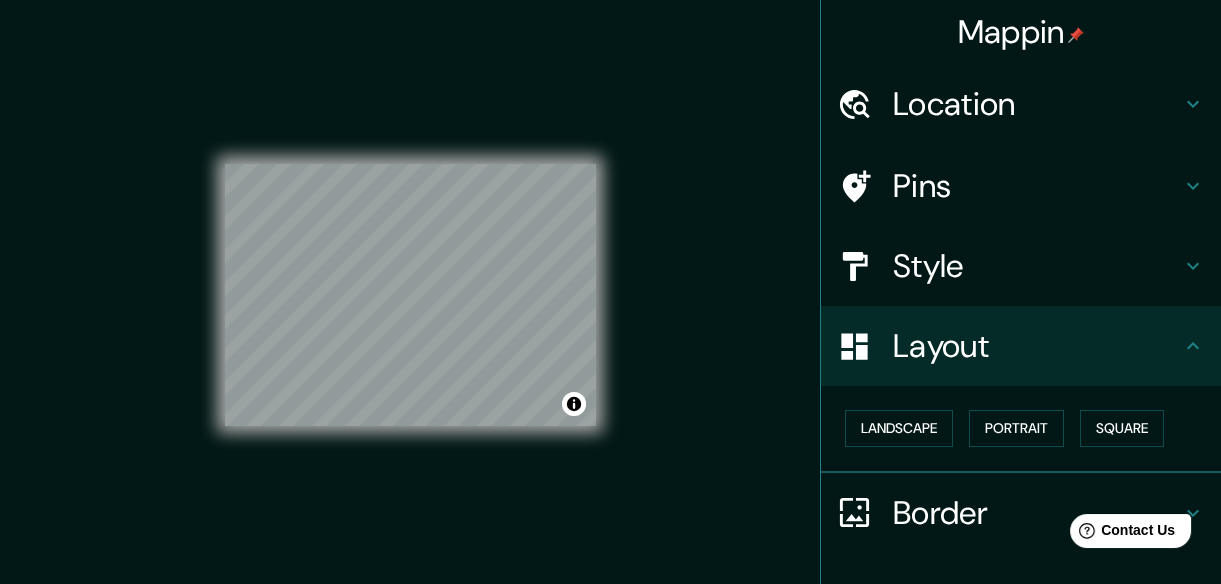 click on "Landscape Portrait Square" at bounding box center (1029, 428) 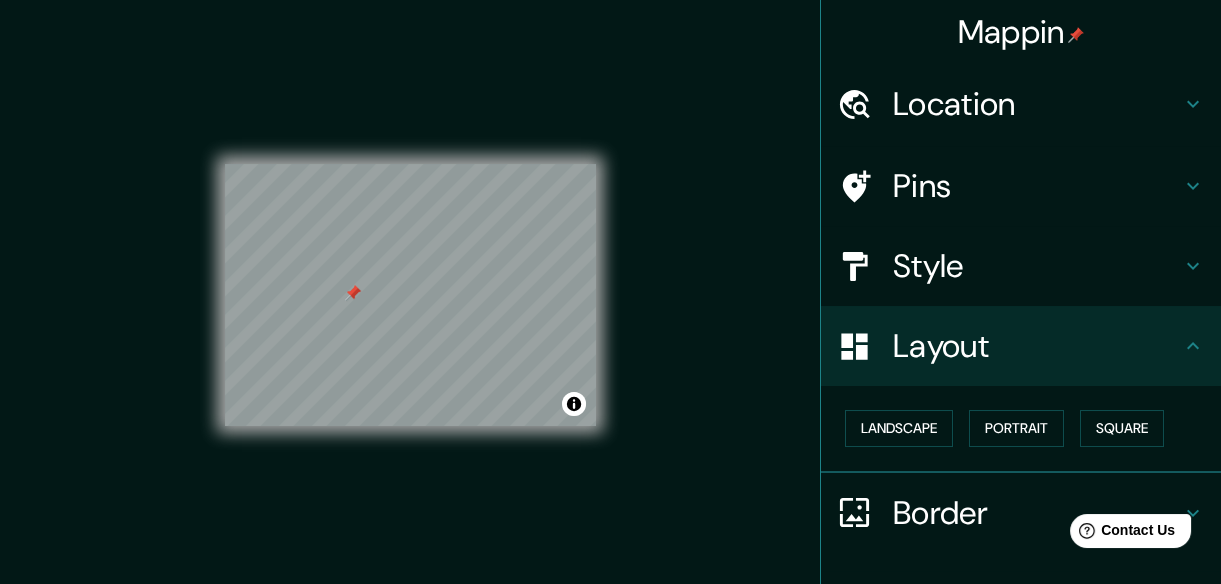 click at bounding box center (353, 293) 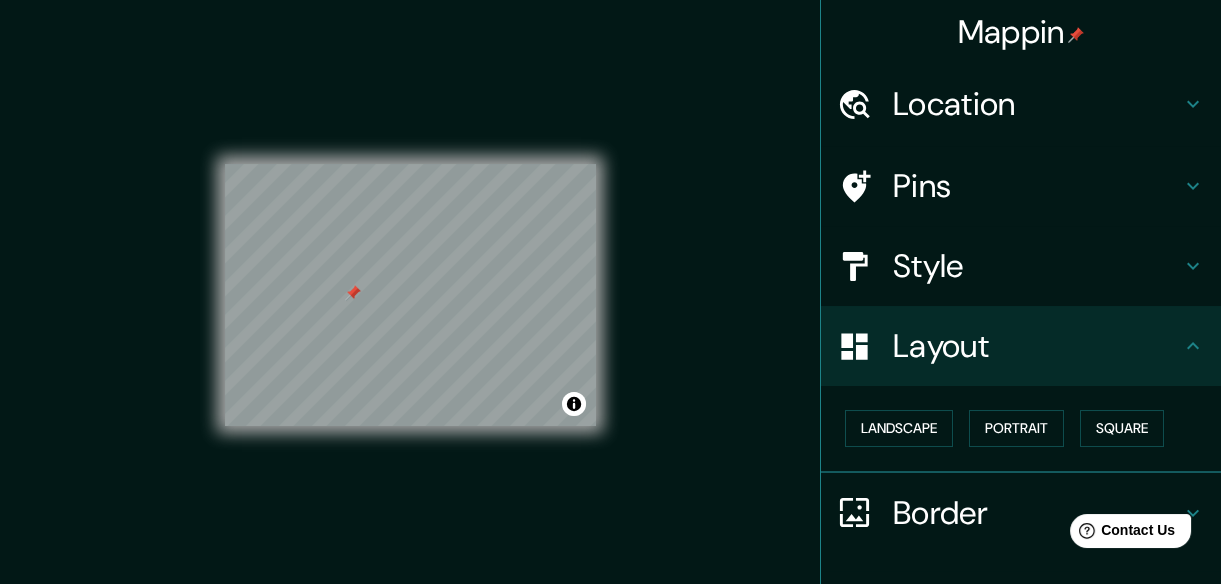 click at bounding box center [353, 293] 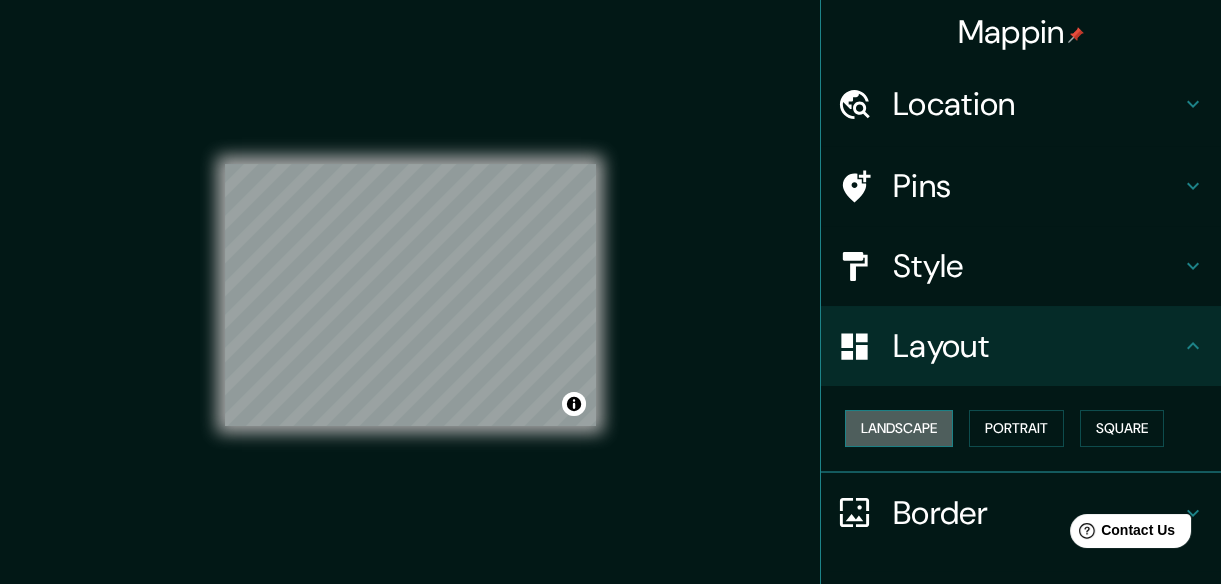 click on "Landscape" at bounding box center [899, 428] 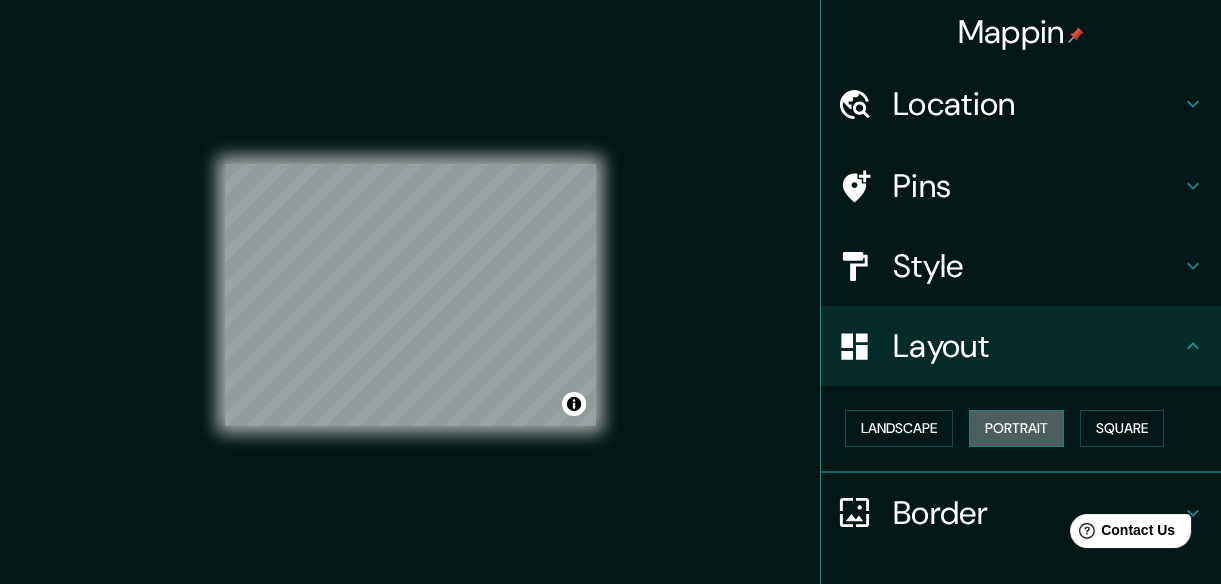 click on "Portrait" at bounding box center [1016, 428] 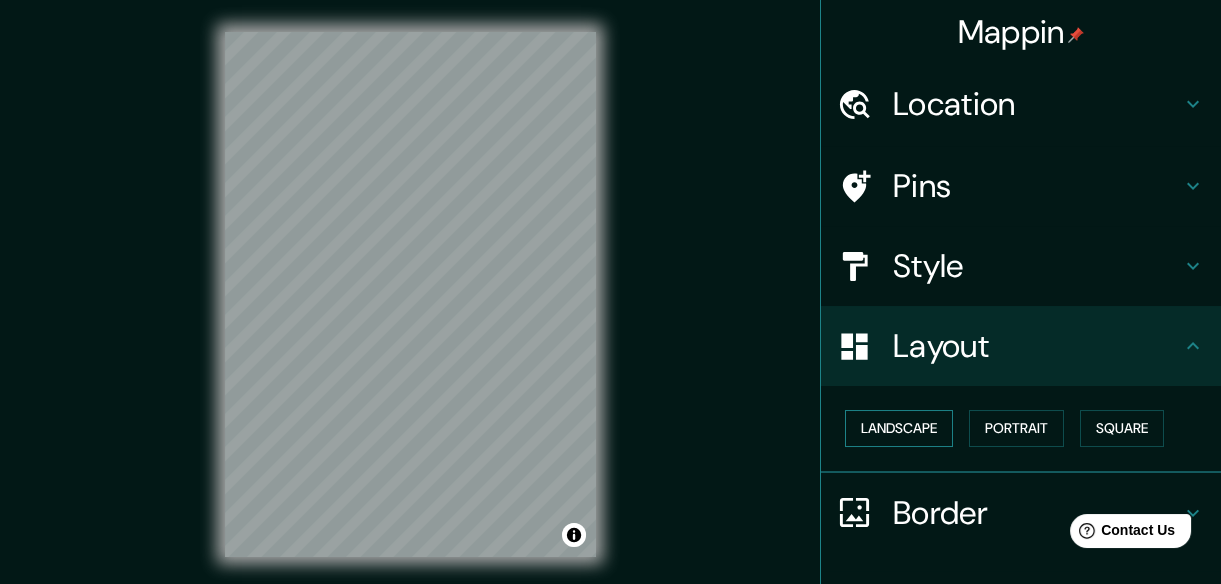 click on "Landscape" at bounding box center [899, 428] 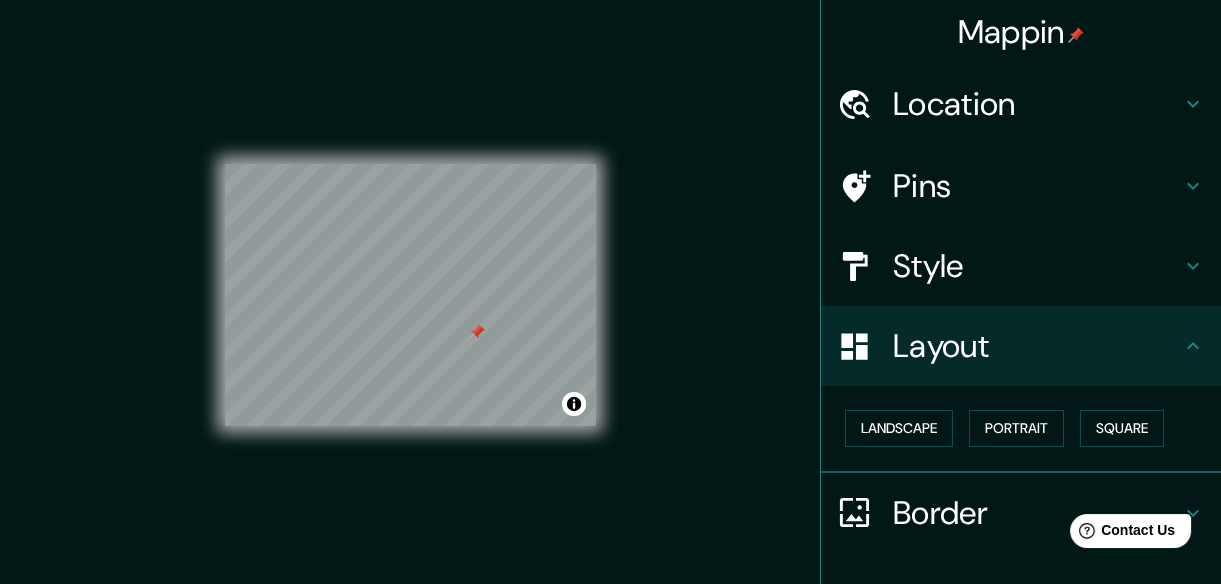 click at bounding box center (477, 332) 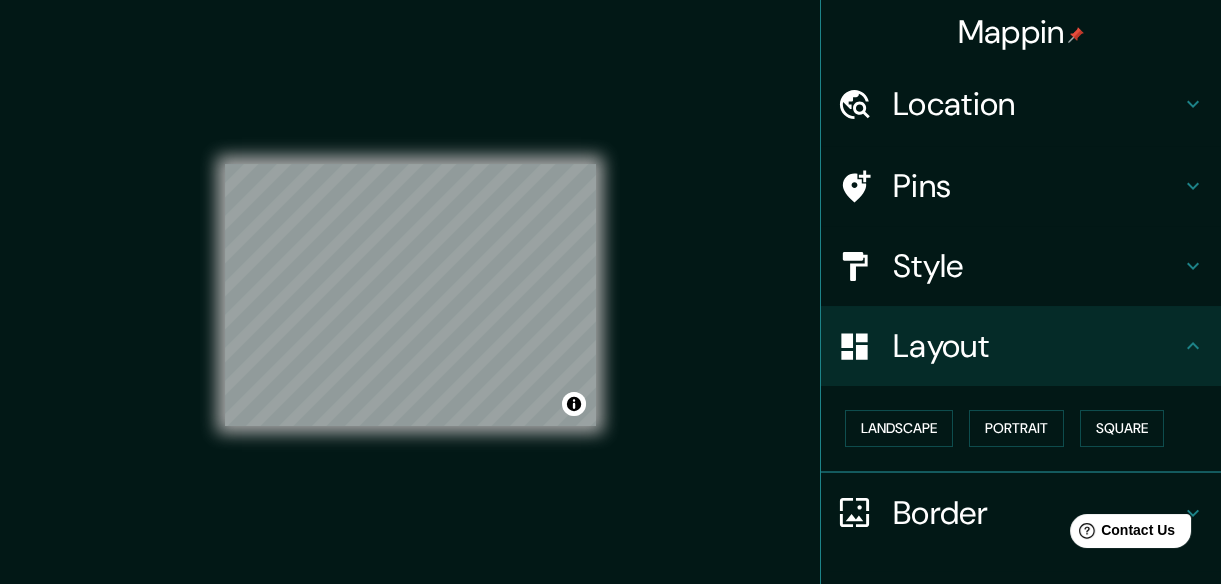 click on "© Mapbox   © OpenStreetMap   Improve this map" at bounding box center [410, 295] 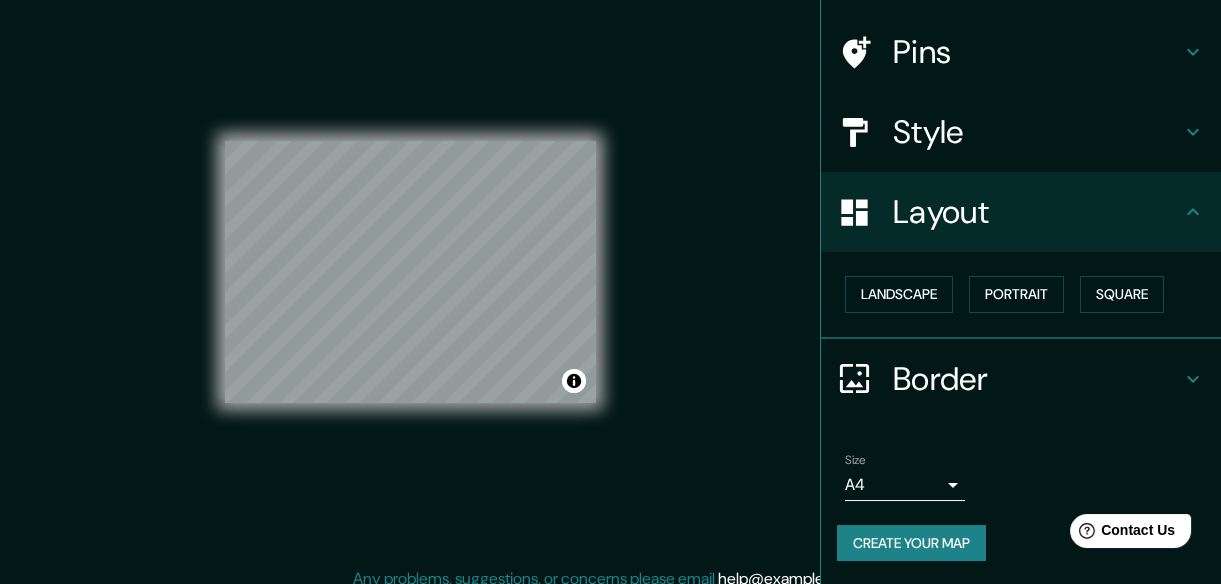 scroll, scrollTop: 37, scrollLeft: 0, axis: vertical 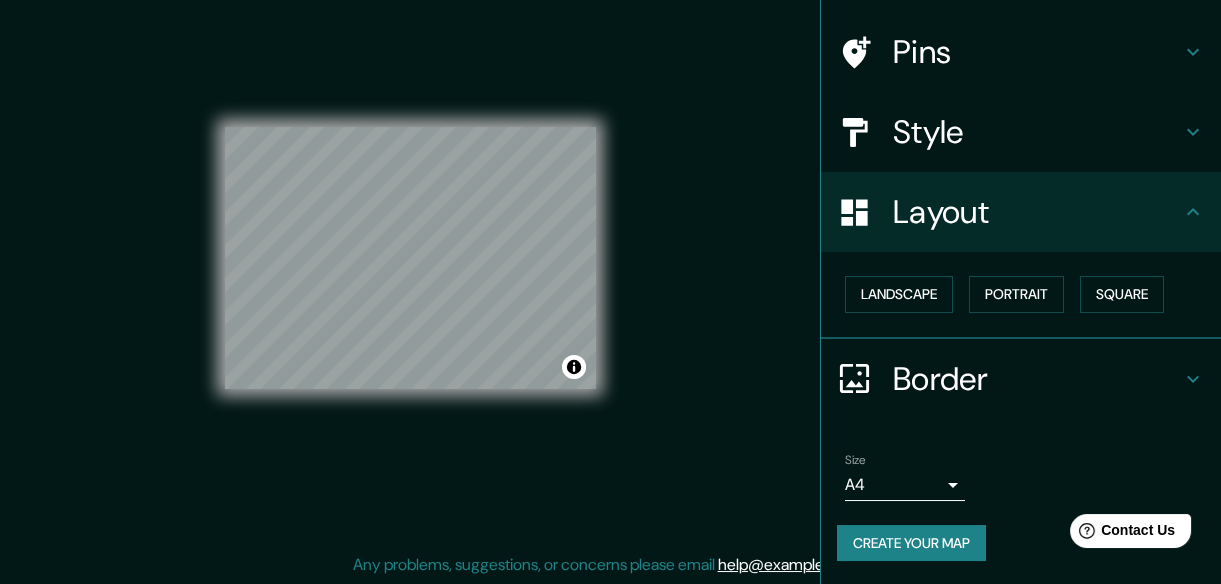 click on "Create your map" at bounding box center [911, 543] 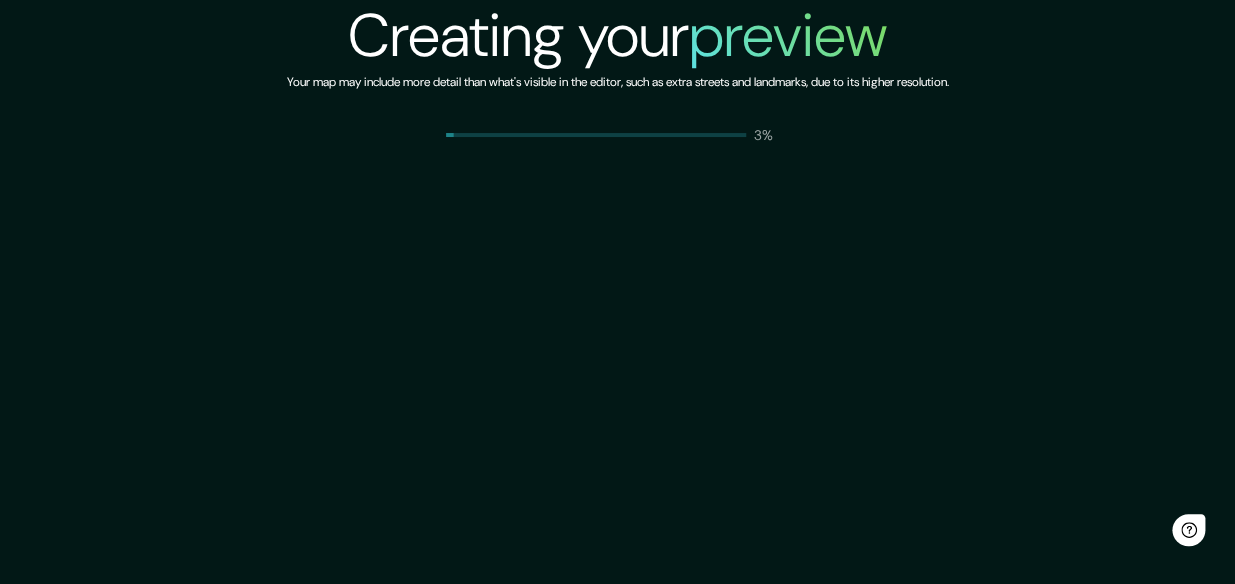scroll, scrollTop: 0, scrollLeft: 0, axis: both 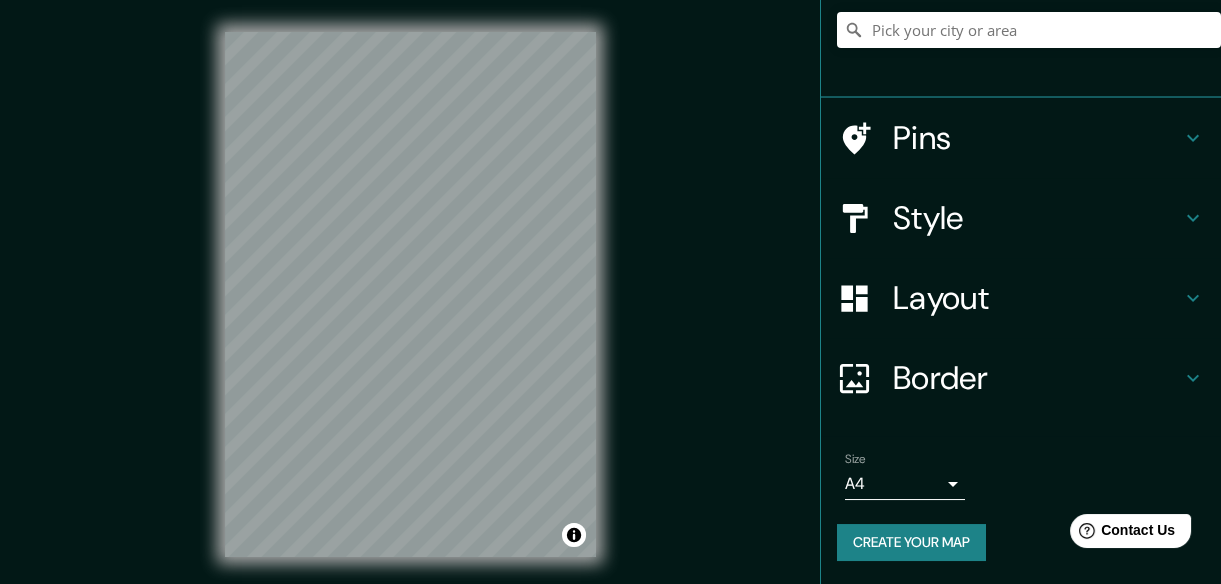 click on "Layout" at bounding box center (1037, 298) 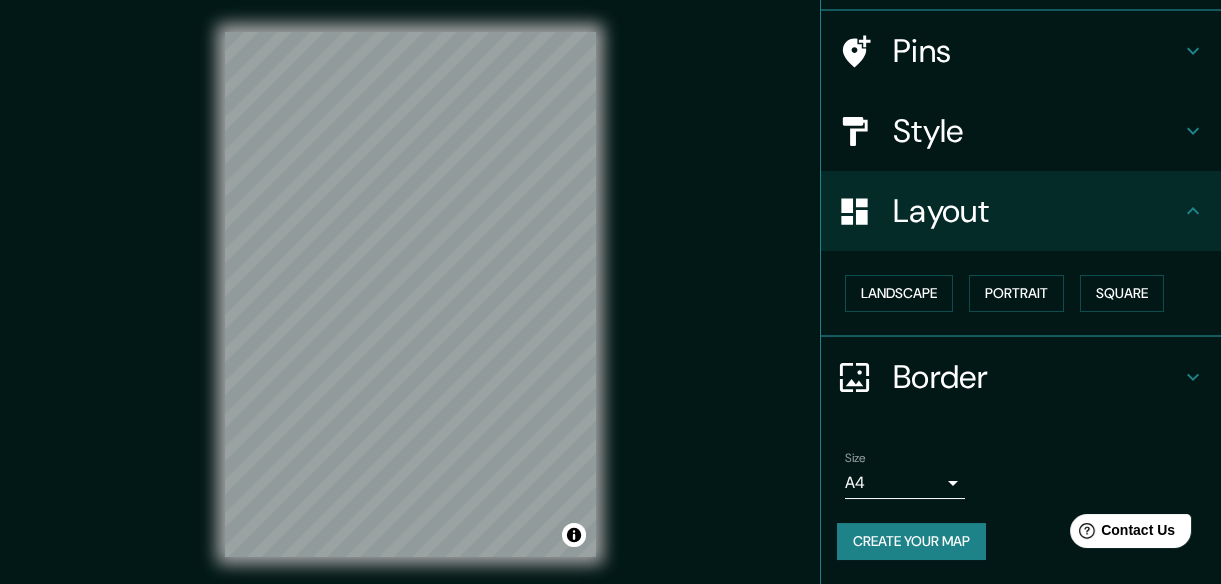 scroll, scrollTop: 134, scrollLeft: 0, axis: vertical 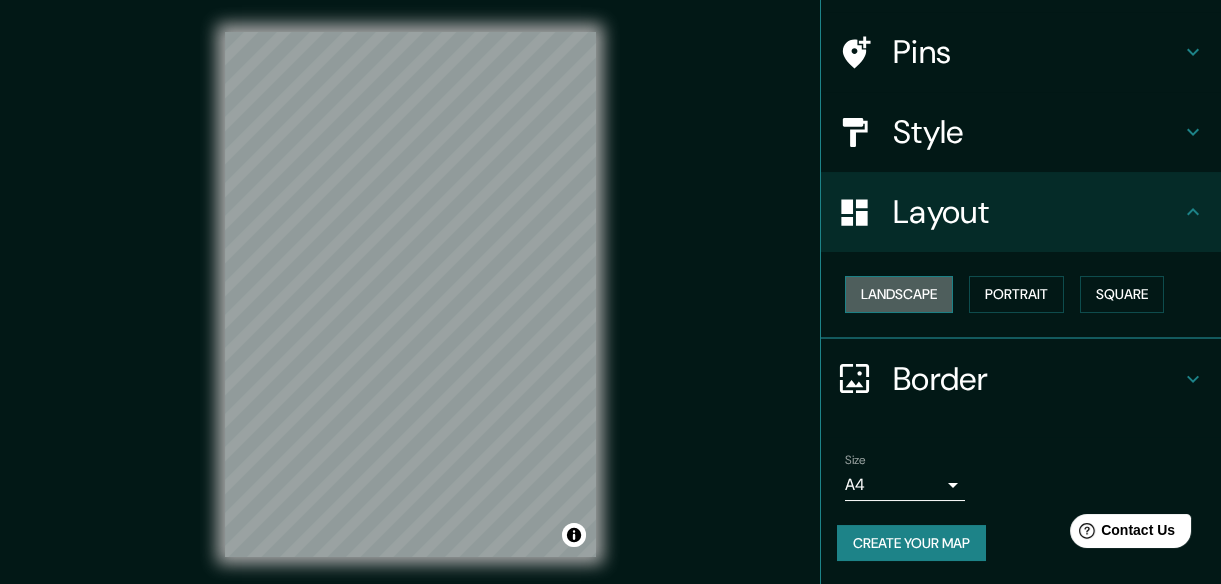 click on "Landscape" at bounding box center [899, 294] 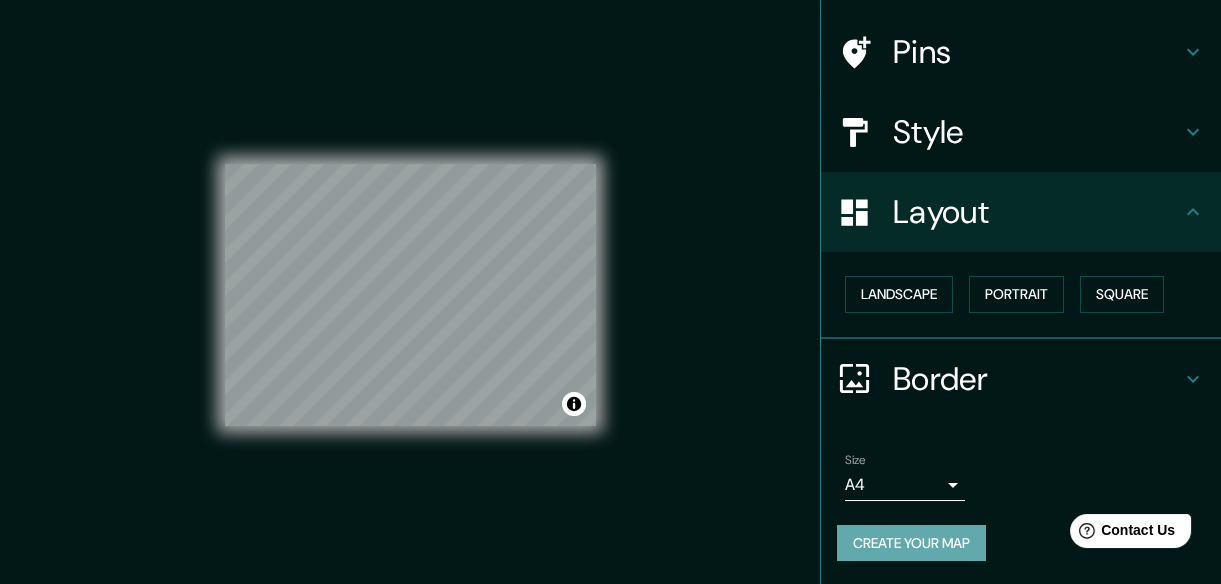 click on "Create your map" at bounding box center (911, 543) 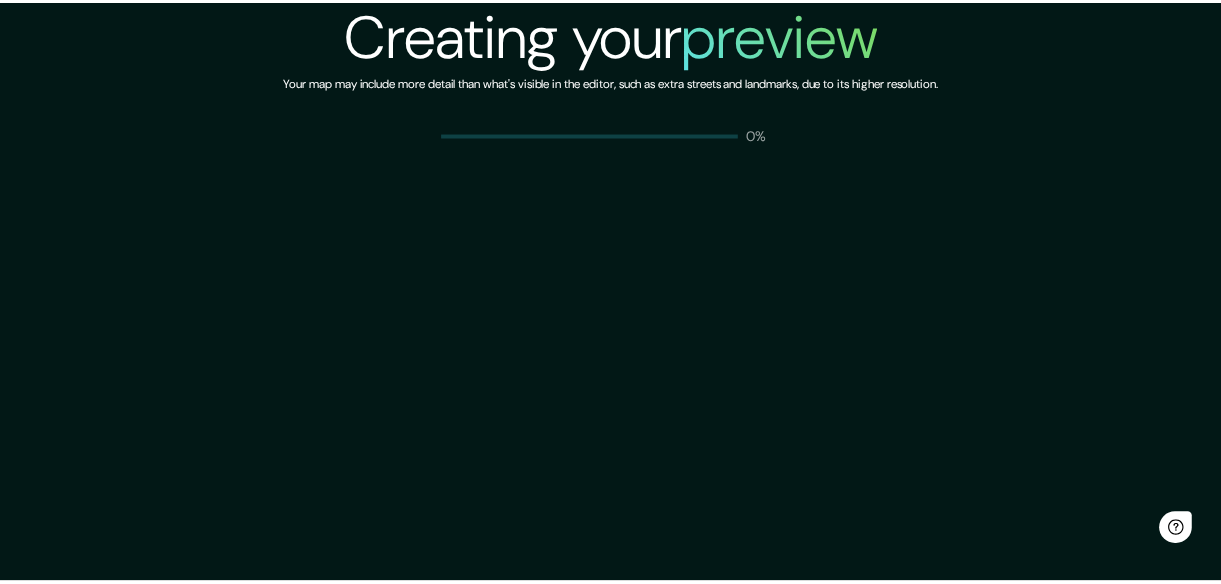 scroll, scrollTop: 0, scrollLeft: 0, axis: both 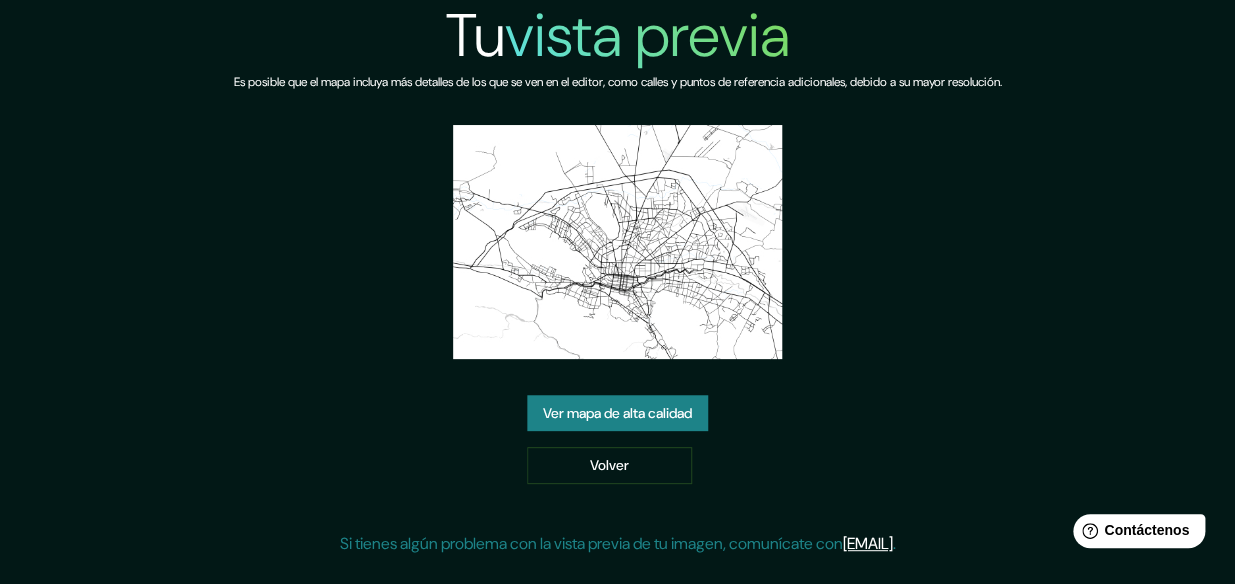 click on "Ver mapa de alta calidad" at bounding box center (617, 413) 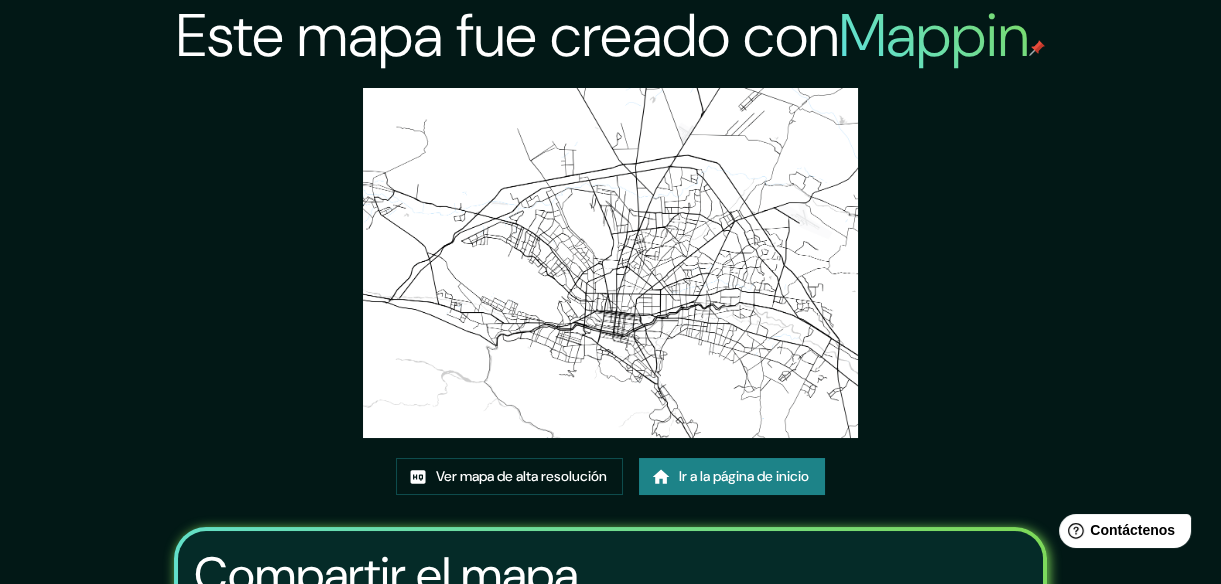 drag, startPoint x: 712, startPoint y: 271, endPoint x: 602, endPoint y: 276, distance: 110.11358 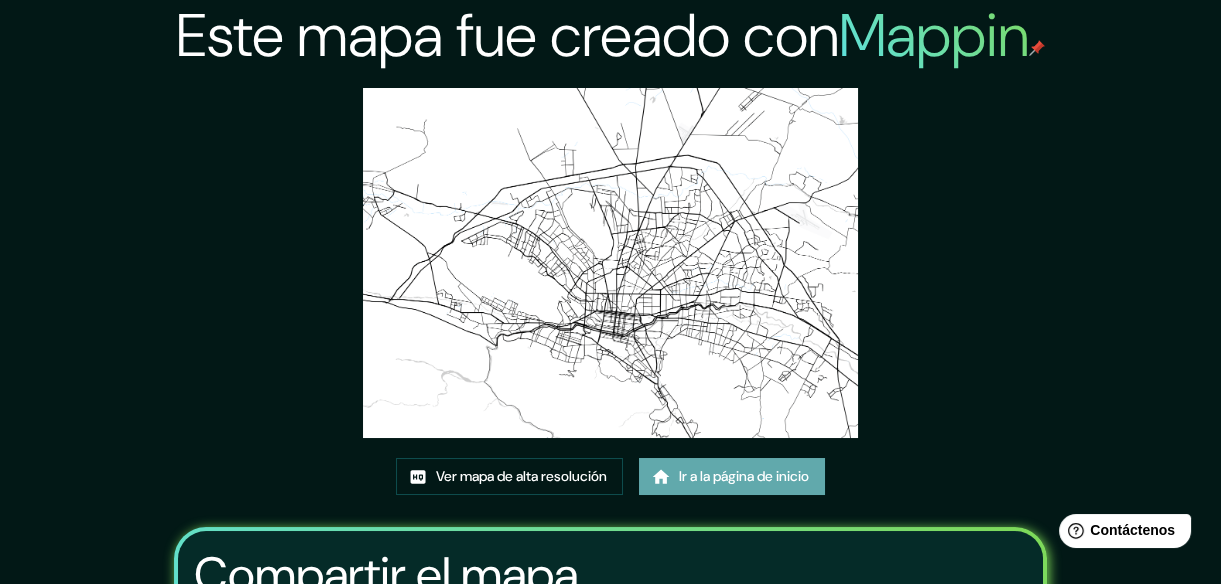 click on "Ir a la página de inicio" at bounding box center (744, 476) 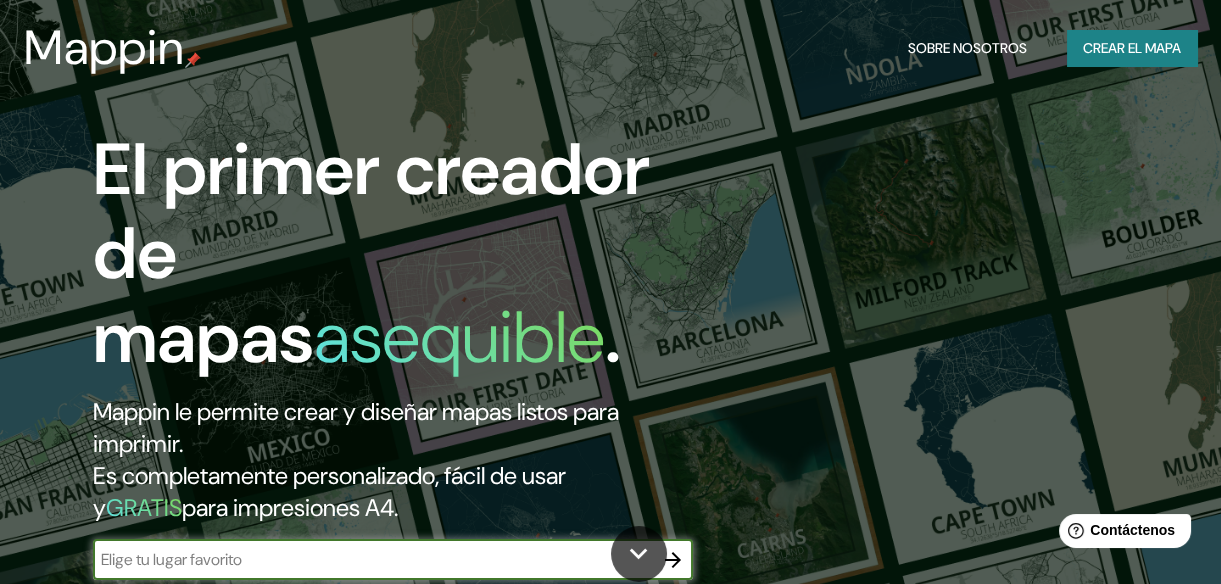 click at bounding box center [673, 560] 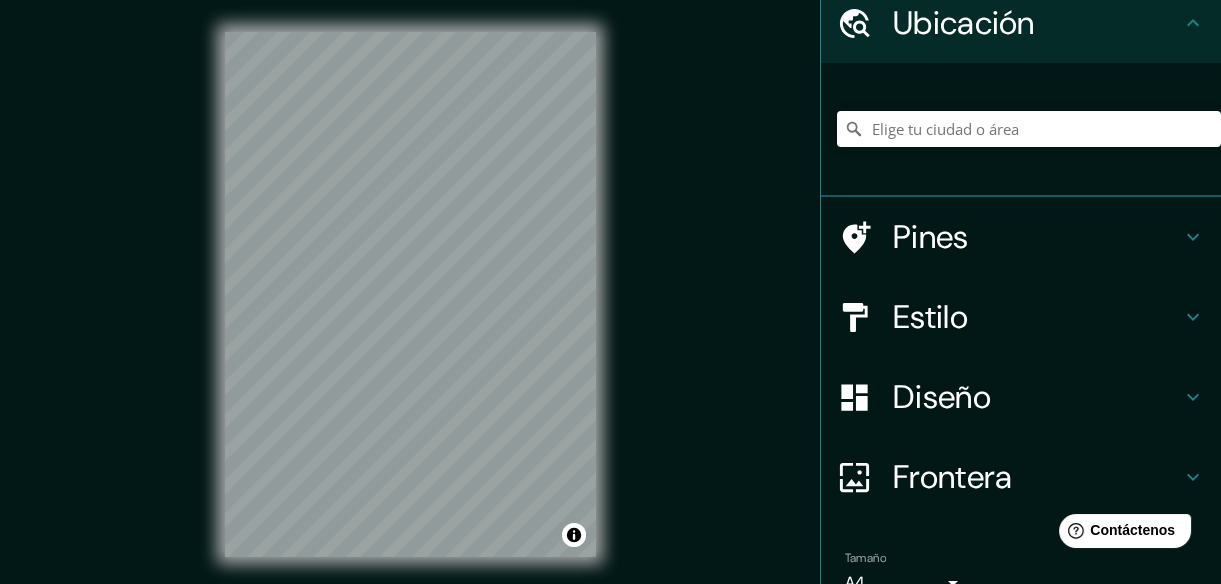 scroll, scrollTop: 180, scrollLeft: 0, axis: vertical 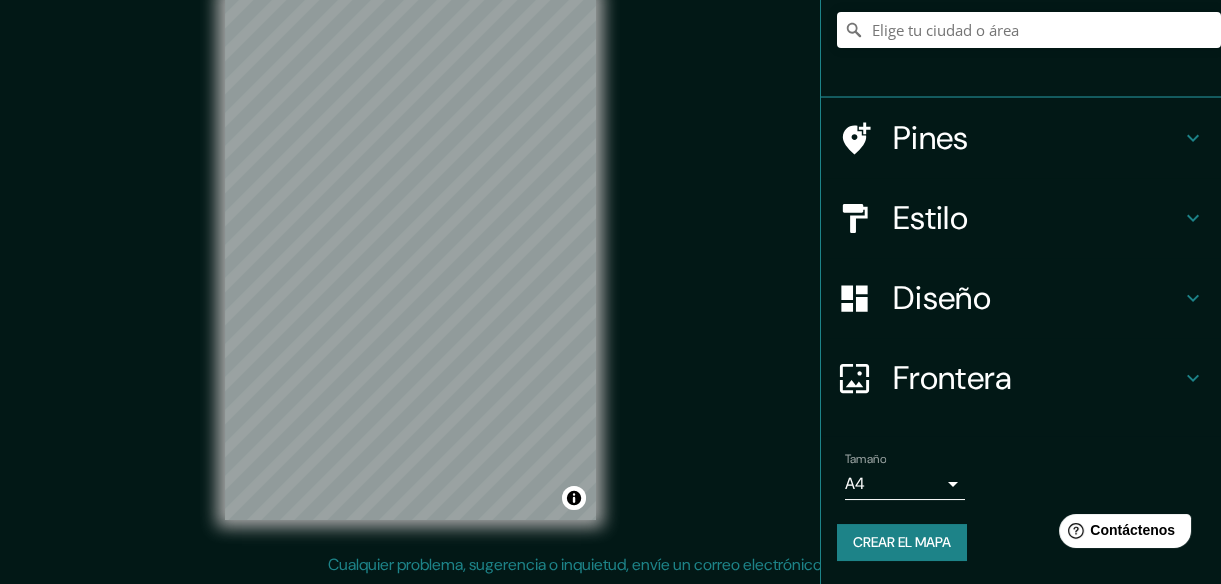 click on "Frontera" at bounding box center (1037, 378) 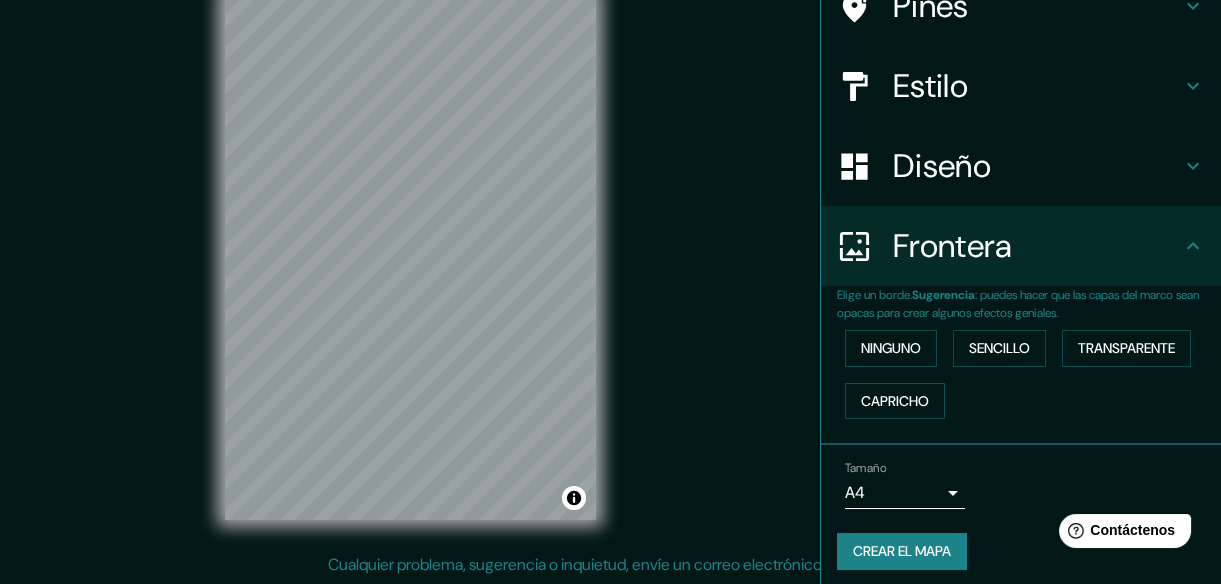 scroll, scrollTop: 148, scrollLeft: 0, axis: vertical 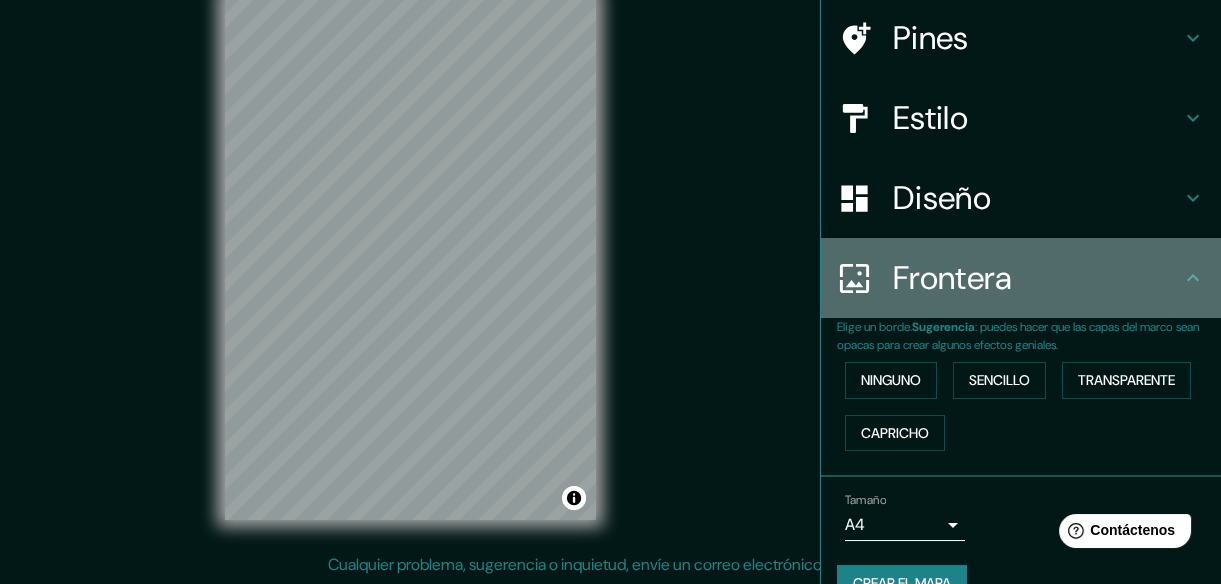 click on "Frontera" at bounding box center [1037, 278] 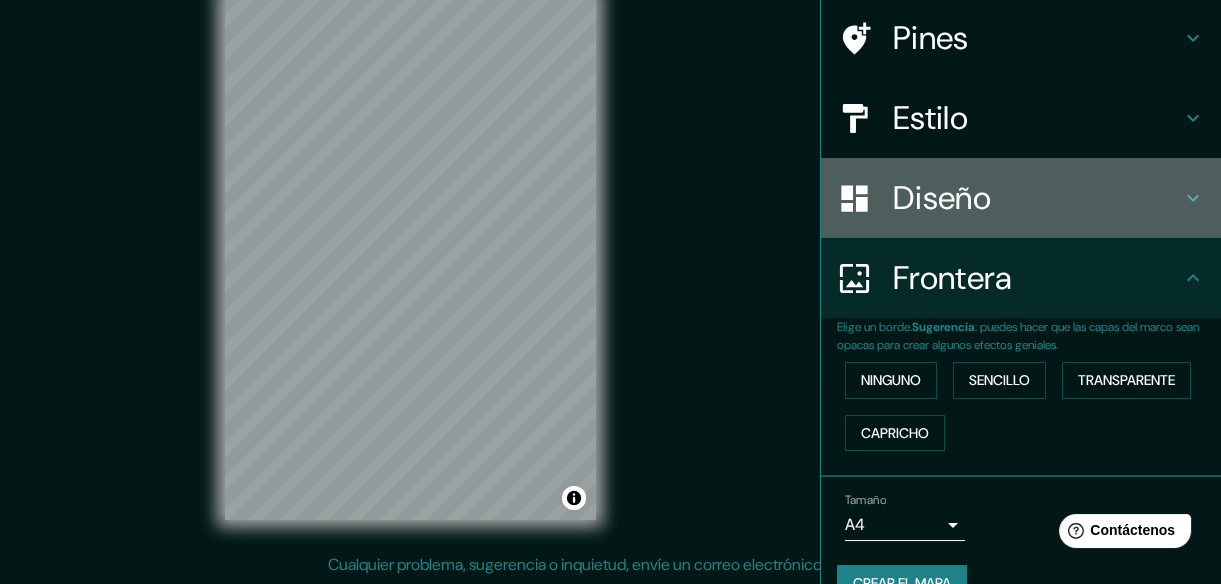 click on "Diseño" at bounding box center [1021, 198] 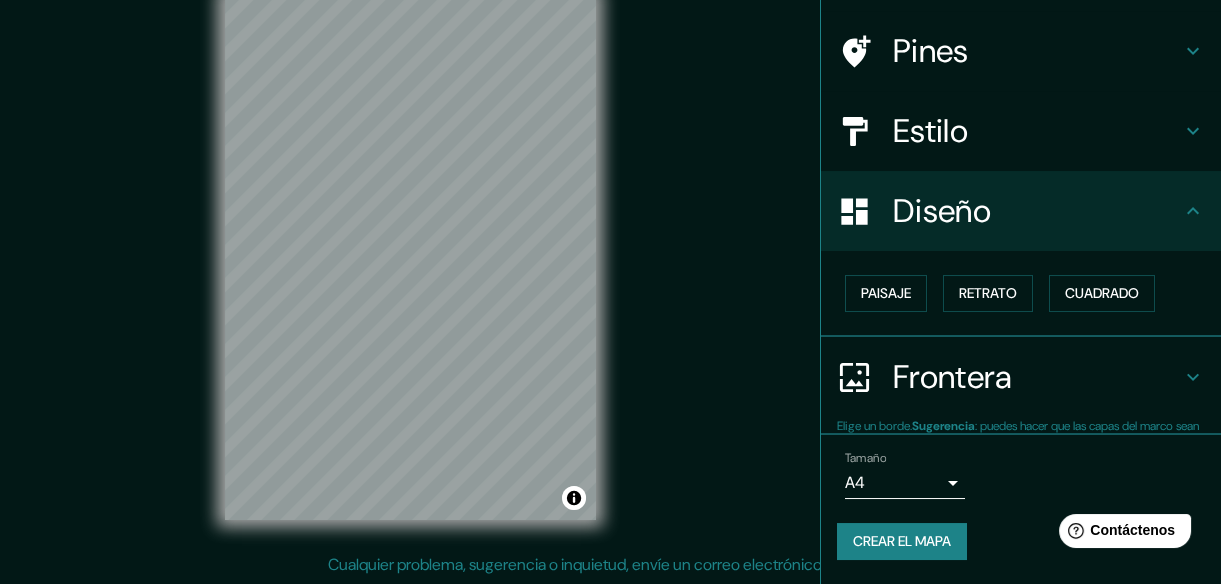 scroll, scrollTop: 134, scrollLeft: 0, axis: vertical 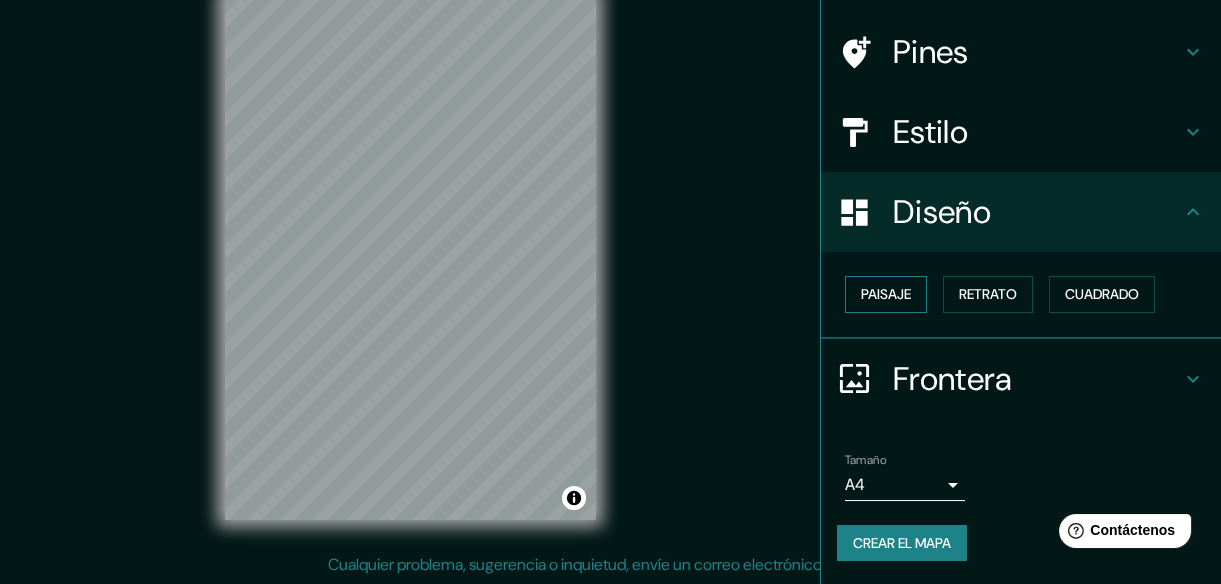 click on "Paisaje" at bounding box center (886, 294) 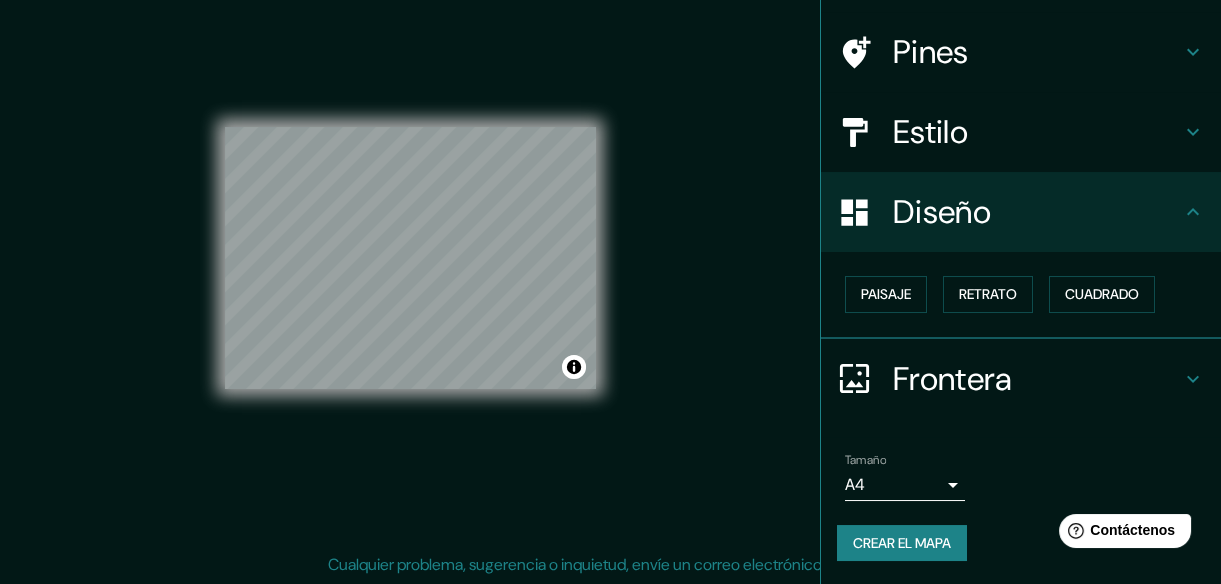 click on "Crear el mapa" at bounding box center [902, 543] 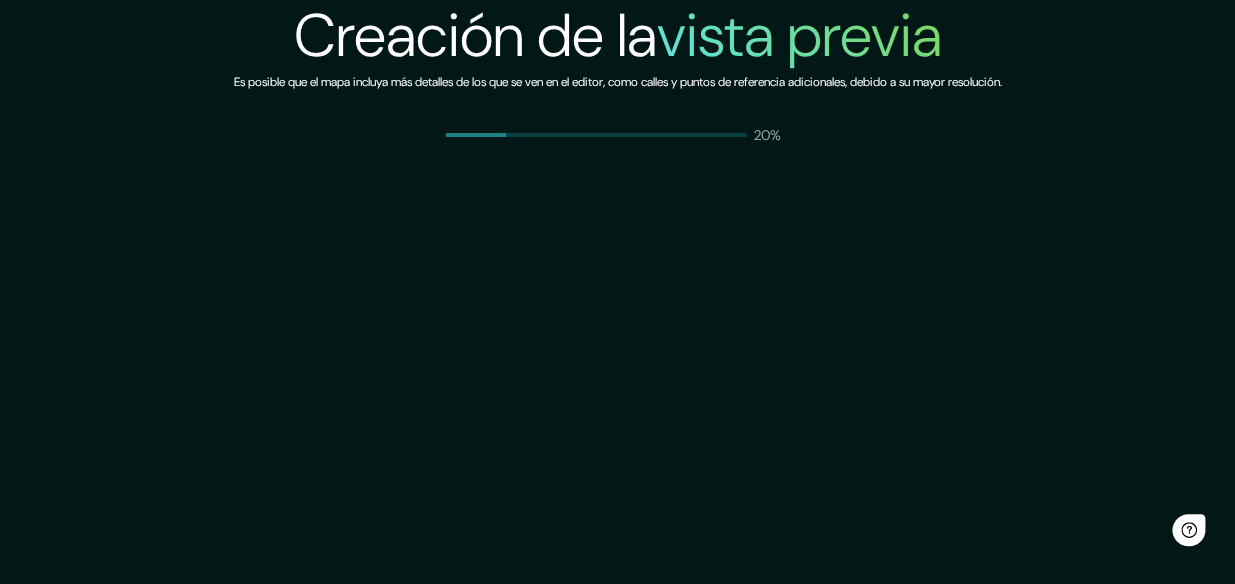 scroll, scrollTop: 0, scrollLeft: 0, axis: both 